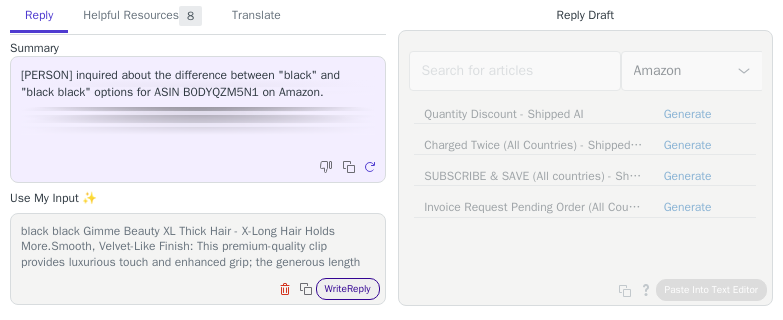 scroll, scrollTop: 0, scrollLeft: 0, axis: both 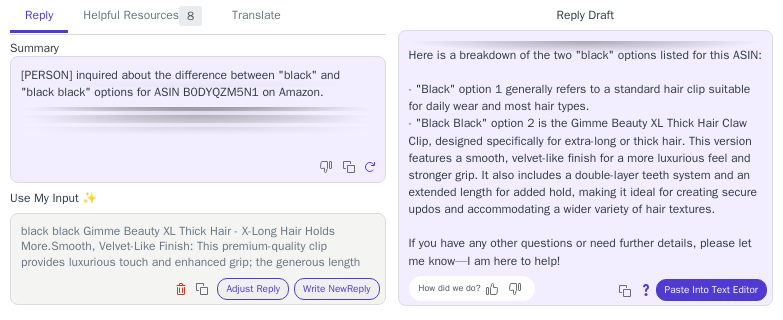 drag, startPoint x: 569, startPoint y: 134, endPoint x: 676, endPoint y: 124, distance: 107.46627 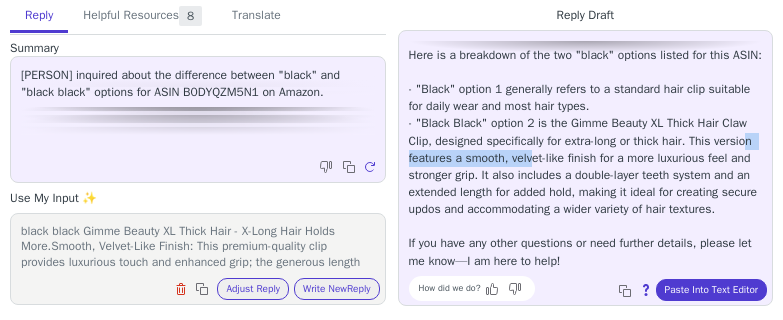 drag, startPoint x: 440, startPoint y: 140, endPoint x: 571, endPoint y: 138, distance: 131.01526 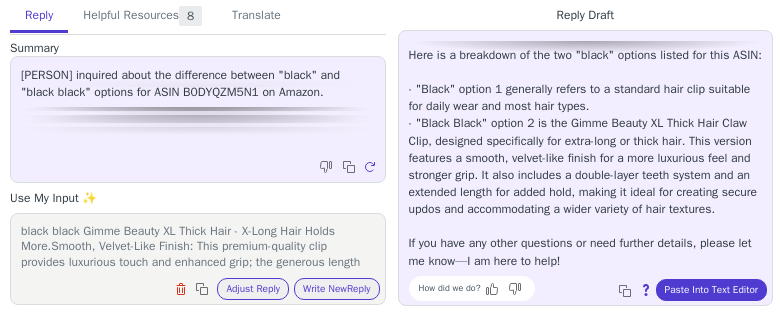 click on "Hello Thu, Thank you for reaching out and asking about the differences between these two options. I understand it can be confusing to distinguish similar-sounding product choices. Here is a breakdown of the two "black" options listed for this ASIN: - "Black" option 1 generally refers to a standard hair clip suitable for daily wear and most hair types. - "Black Black" option 2 is the Gimme Beauty XL Thick Hair Claw Clip, designed specifically for extra-long or thick hair. This version features a smooth, velvet-like finish for a more luxurious feel and stronger grip. It also includes a double-layer teeth system and an extended length for added hold, making it ideal for creating secure updos and accommodating a wider variety of hair textures. If you have questions about a specific hair type or need further details, please let me know and I will be happy to assist!" at bounding box center (586, 107) 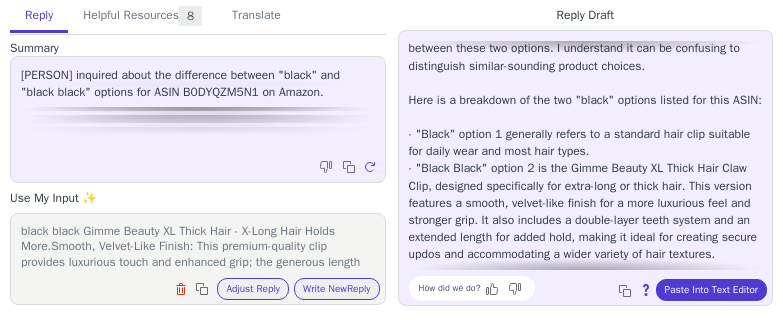 scroll, scrollTop: 19, scrollLeft: 0, axis: vertical 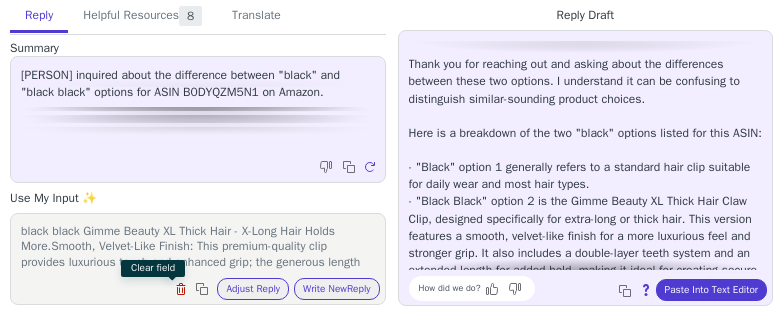 click at bounding box center [183, 291] 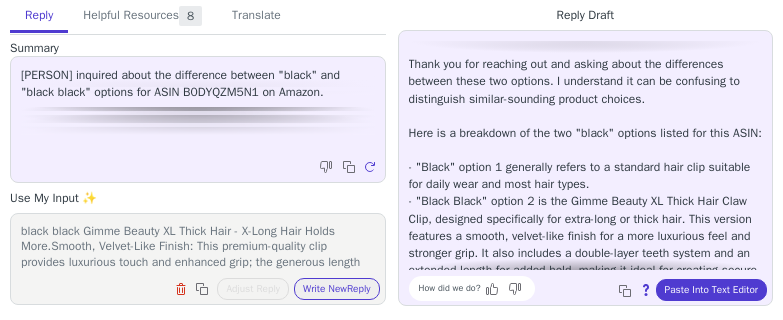 click on "Clear field Copy to clipboard Adjust Reply Use input to adjust reply draft Write New  Reply" at bounding box center (208, 287) 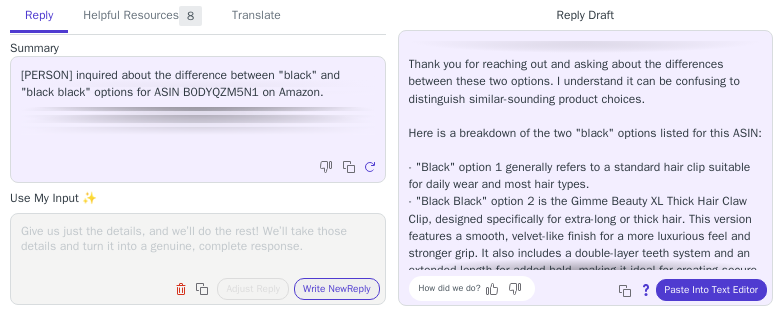 paste on "Black option 1
Black Daily-Wear Hair Accessory: The double-layer teeth system within these aesthetic claw clips creates an enhanced flat hair clip design; the frame delivers the perfect daily wear hair accessory Superior Construction: Inner teeth layer for a dependable grip without sliding; the strong jaw clip is engineered specifically for thick hair while remaining gentle for fine hair styling
black black Gimme Beauty XL Thick Hair - X-Long Hair Holds More.Smooth, Velvet-Like Finish: This premium-quality clip provides luxurious touch and enhanced grip; the generous length offers a secure hold while maintaining gentle contact with hair Versatile Styling: Professional-grade claw clip adapts to all hair types and textures; perfect for creating sleek updos whether you have fine, thick, or curly hair" 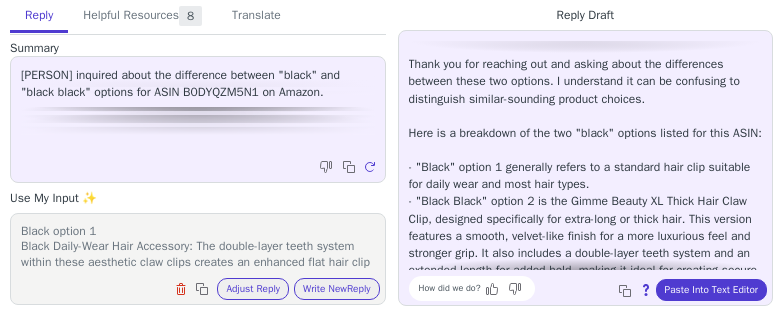 scroll, scrollTop: 232, scrollLeft: 0, axis: vertical 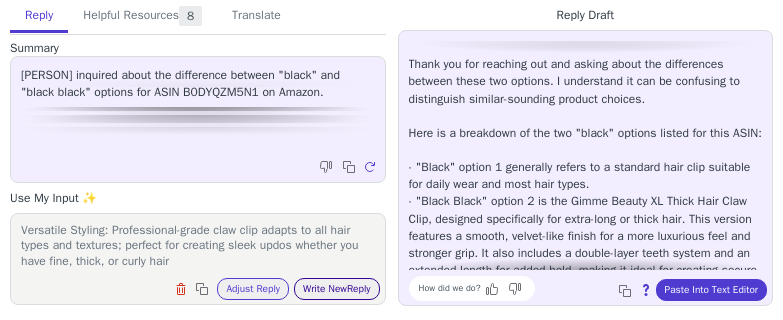 type on "Black option 1
Black Daily-Wear Hair Accessory: The double-layer teeth system within these aesthetic claw clips creates an enhanced flat hair clip design; the frame delivers the perfect daily wear hair accessory Superior Construction: Inner teeth layer for a dependable grip without sliding; the strong jaw clip is engineered specifically for thick hair while remaining gentle for fine hair styling
black black Gimme Beauty XL Thick Hair - X-Long Hair Holds More.Smooth, Velvet-Like Finish: This premium-quality clip provides luxurious touch and enhanced grip; the generous length offers a secure hold while maintaining gentle contact with hair Versatile Styling: Professional-grade claw clip adapts to all hair types and textures; perfect for creating sleek updos whether you have fine, thick, or curly hair" 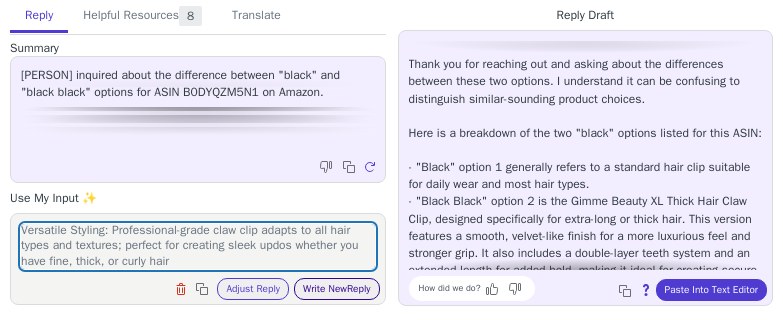 click on "Write New  Reply" at bounding box center (337, 289) 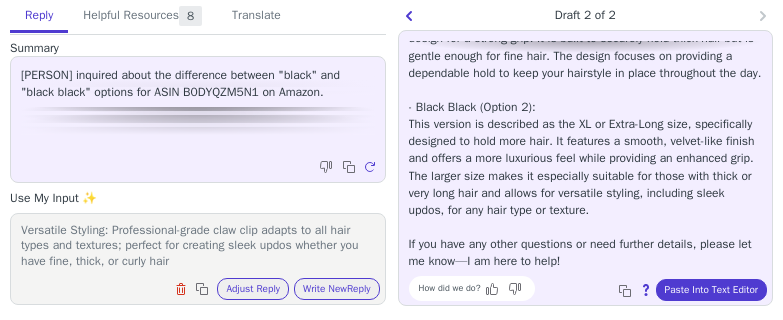 scroll, scrollTop: 233, scrollLeft: 0, axis: vertical 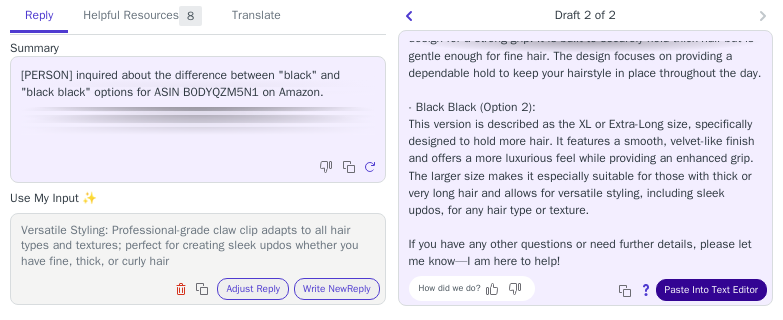 click on "Paste Into Text Editor" at bounding box center [711, 290] 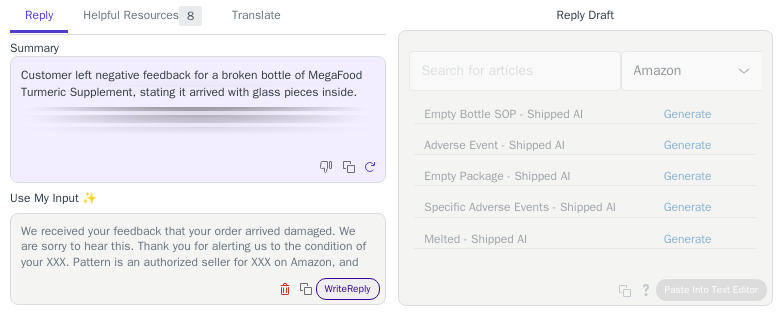 scroll, scrollTop: 0, scrollLeft: 0, axis: both 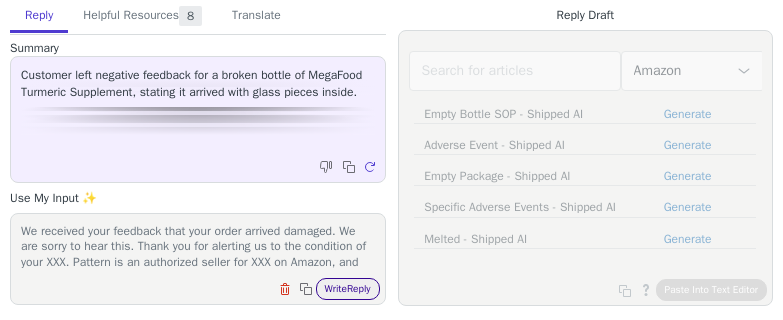 click on "Write  Reply" at bounding box center (348, 289) 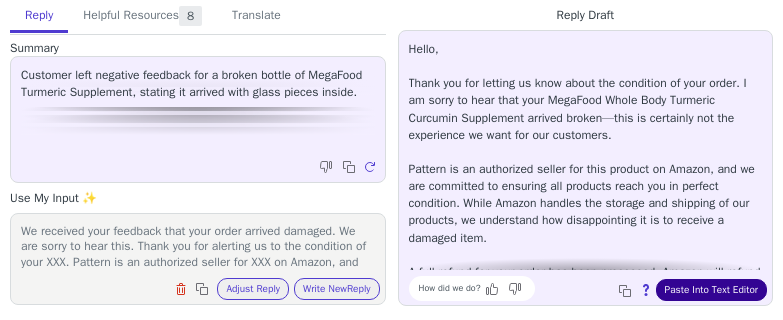 click on "Paste Into Text Editor" at bounding box center [711, 290] 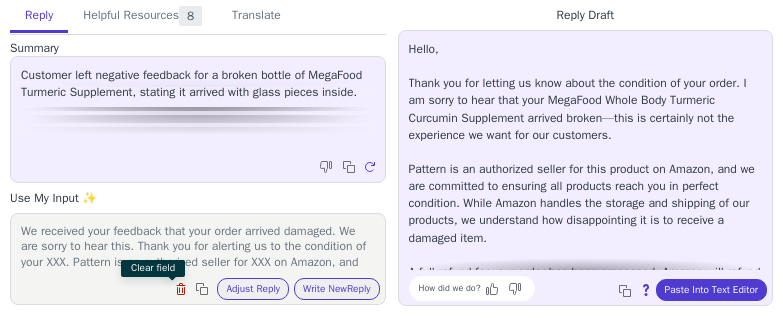 drag, startPoint x: 177, startPoint y: 285, endPoint x: 92, endPoint y: 248, distance: 92.70383 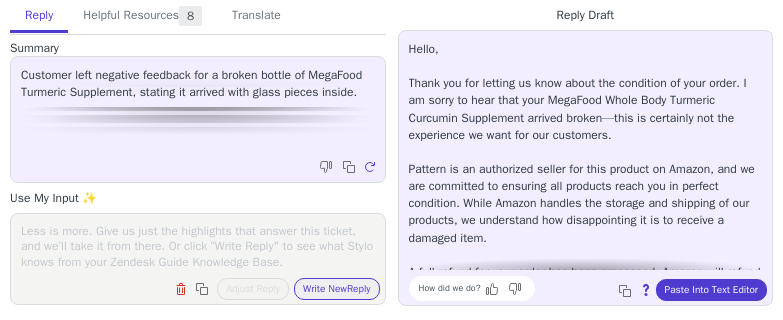 click at bounding box center [198, 246] 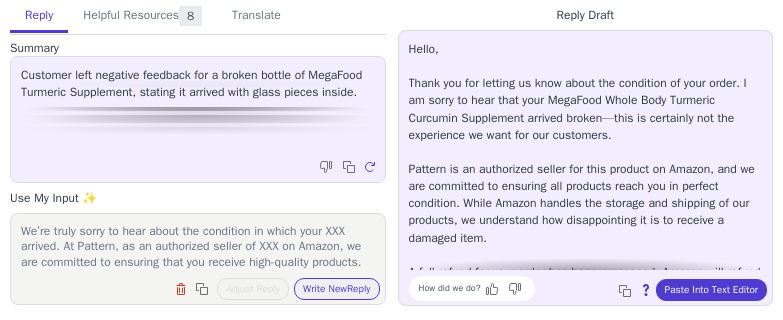scroll, scrollTop: 232, scrollLeft: 0, axis: vertical 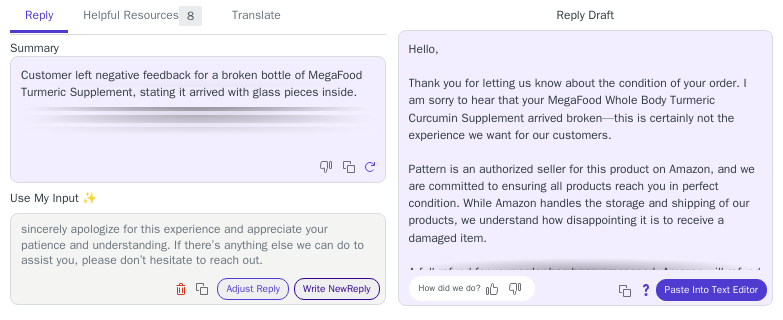type on "We’re truly sorry to hear about the condition in which your XXX arrived. At Pattern, as an authorized seller of XXX on Amazon, we are committed to ensuring that you receive high-quality products.
It’s disappointing to hear that you received a shattered bottle. While Amazon oversees the storage and shipping of our products, we want to make this right for you. We have refunded the cost of this XXX to your Amazon account, and you should see the credit applied to your payment method within 3-5 business days.
For your safety, please dispose of the damaged item and avoid using it. You won’t need to return it. If you would still like to receive this product, you are welcome to reorder it at your convenience.We sincerely apologize for this experience and appreciate your patience and understanding. If there’s anything else we can do to assist you, please don’t hesitate to reach out." 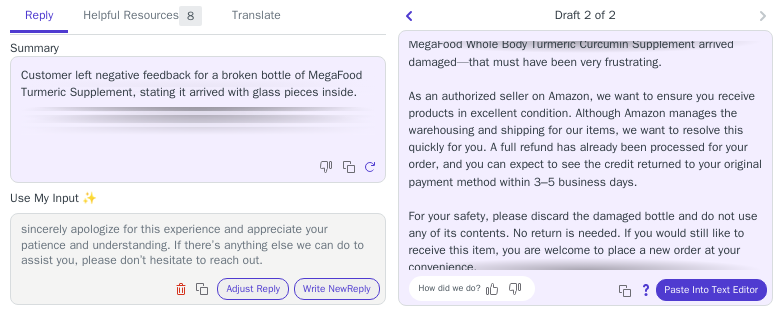 scroll, scrollTop: 19, scrollLeft: 0, axis: vertical 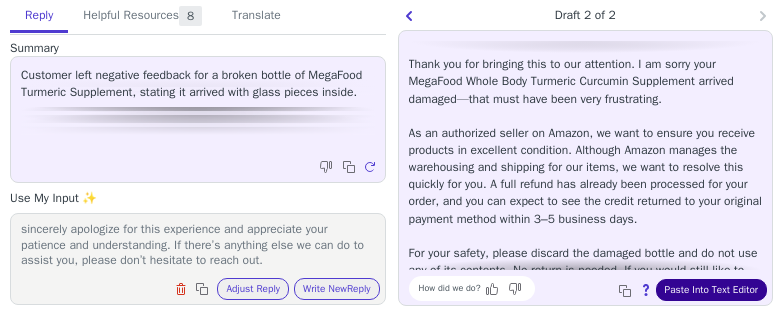 click on "Paste Into Text Editor" at bounding box center [711, 290] 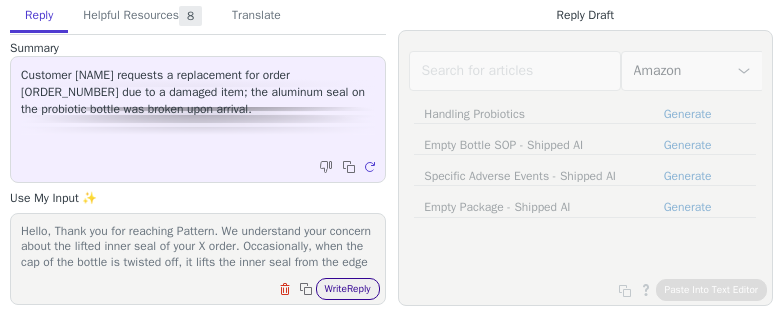 scroll, scrollTop: 0, scrollLeft: 0, axis: both 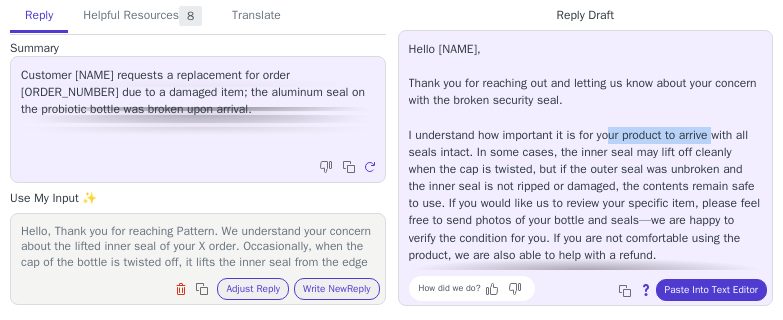 drag, startPoint x: 612, startPoint y: 137, endPoint x: 724, endPoint y: 143, distance: 112.1606 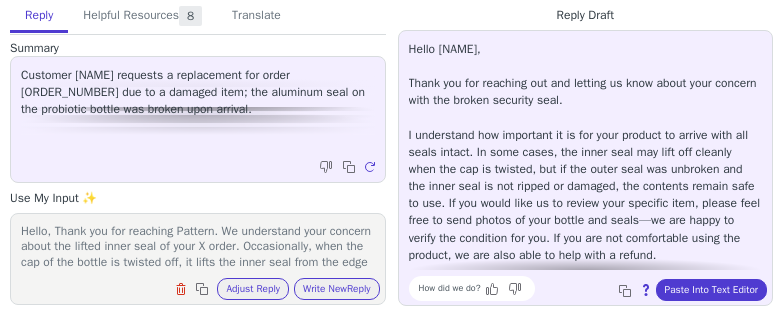 click on "Hello Nancy, Thank you for reaching out and letting us know about your concern with the broken security seal. I understand how important it is for your product to arrive with all seals intact. In some cases, the inner seal may lift off cleanly when the cap is twisted, but if the outer seal was unbroken and the inner seal is not ripped or damaged, the contents remain safe to use. If you would like us to review your specific item, please feel free to send photos of your bottle and seals—we are happy to verify the condition for you. If you are not comfortable using the product, we are also able to help with a refund.  Please let us know how you would like to proceed, and we will be glad to assist further." at bounding box center [586, 178] 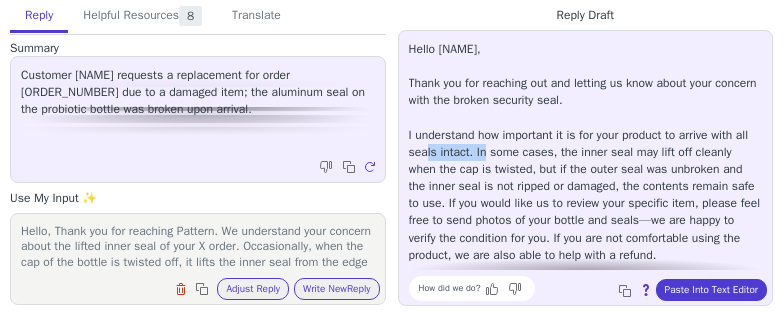 drag, startPoint x: 442, startPoint y: 147, endPoint x: 495, endPoint y: 161, distance: 54.81788 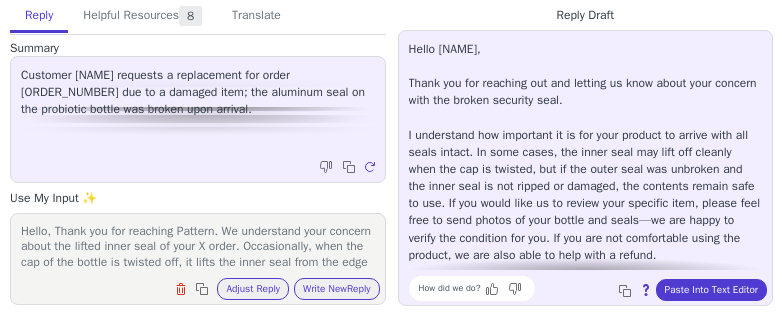 click on "Hello Nancy, Thank you for reaching out and letting us know about your concern with the broken security seal. I understand how important it is for your product to arrive with all seals intact. In some cases, the inner seal may lift off cleanly when the cap is twisted, but if the outer seal was unbroken and the inner seal is not ripped or damaged, the contents remain safe to use. If you would like us to review your specific item, please feel free to send photos of your bottle and seals—we are happy to verify the condition for you. If you are not comfortable using the product, we are also able to help with a refund.  Please let us know how you would like to proceed, and we will be glad to assist further." at bounding box center [586, 178] 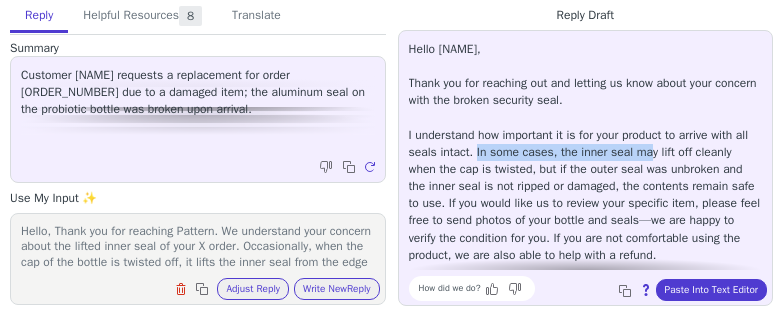 drag, startPoint x: 489, startPoint y: 153, endPoint x: 655, endPoint y: 157, distance: 166.04819 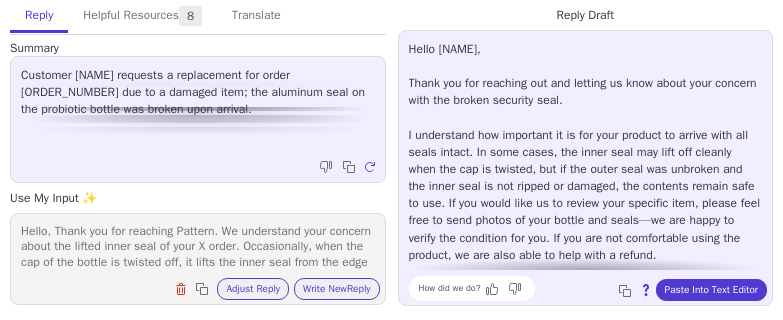 click on "Hello Nancy, Thank you for reaching out and letting us know about your concern with the broken security seal. I understand how important it is for your product to arrive with all seals intact. In some cases, the inner seal may lift off cleanly when the cap is twisted, but if the outer seal was unbroken and the inner seal is not ripped or damaged, the contents remain safe to use. If you would like us to review your specific item, please feel free to send photos of your bottle and seals—we are happy to verify the condition for you. If you are not comfortable using the product, we are also able to help with a refund.  Please let us know how you would like to proceed, and we will be glad to assist further." at bounding box center [586, 178] 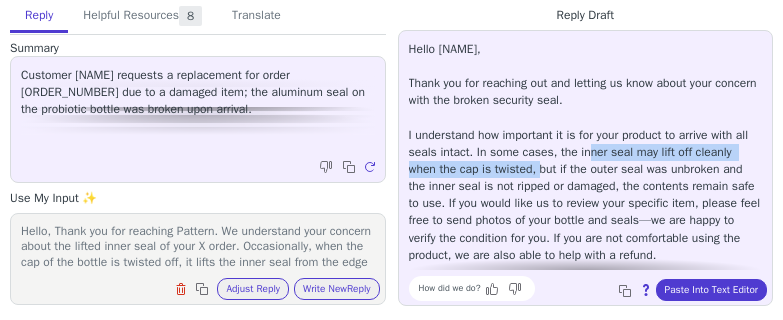 drag, startPoint x: 608, startPoint y: 150, endPoint x: 539, endPoint y: 173, distance: 72.73238 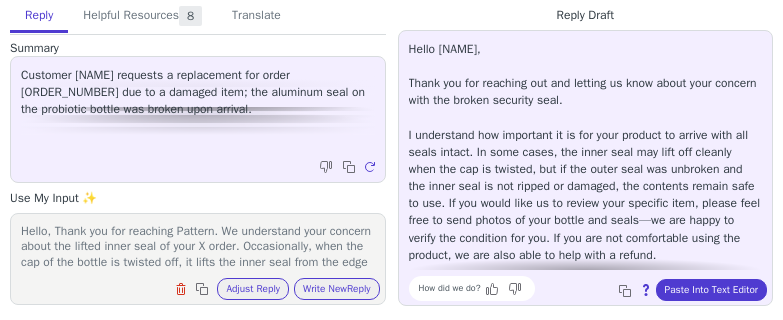 click on "Hello Nancy, Thank you for reaching out and letting us know about your concern with the broken security seal. I understand how important it is for your product to arrive with all seals intact. In some cases, the inner seal may lift off cleanly when the cap is twisted, but if the outer seal was unbroken and the inner seal is not ripped or damaged, the contents remain safe to use. If you would like us to review your specific item, please feel free to send photos of your bottle and seals—we are happy to verify the condition for you. If you are not comfortable using the product, we are also able to help with a refund.  Please let us know how you would like to proceed, and we will be glad to assist further." at bounding box center (586, 178) 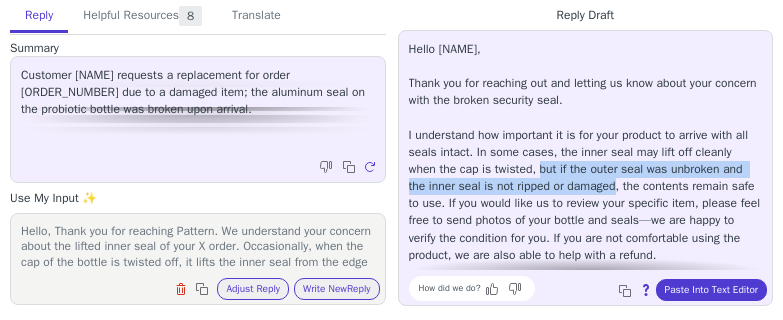 drag, startPoint x: 540, startPoint y: 162, endPoint x: 616, endPoint y: 191, distance: 81.34495 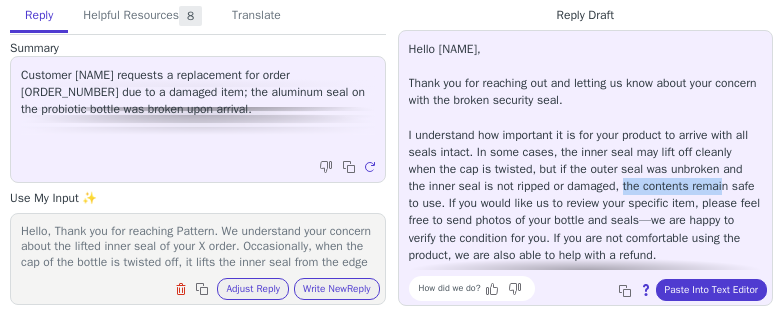 drag, startPoint x: 624, startPoint y: 185, endPoint x: 708, endPoint y: 186, distance: 84.00595 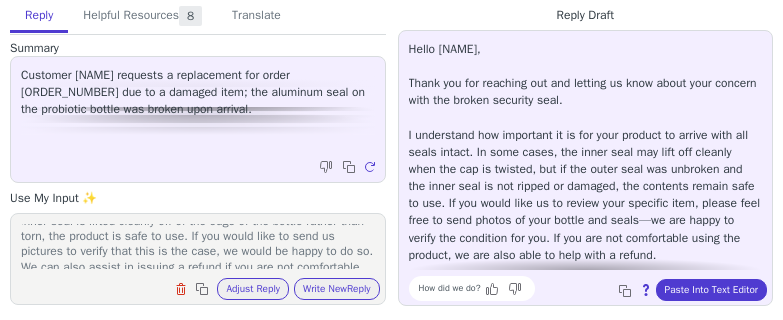 scroll, scrollTop: 108, scrollLeft: 0, axis: vertical 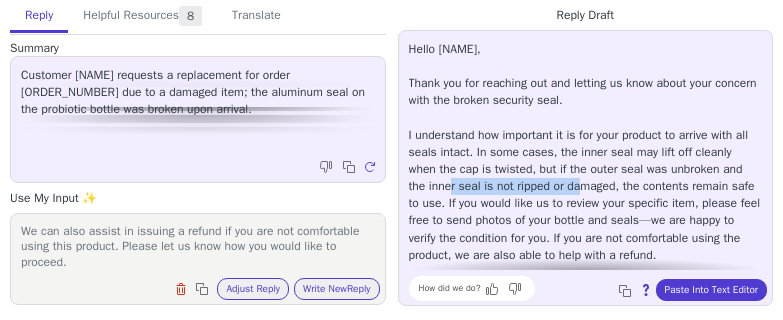 drag, startPoint x: 450, startPoint y: 185, endPoint x: 578, endPoint y: 186, distance: 128.0039 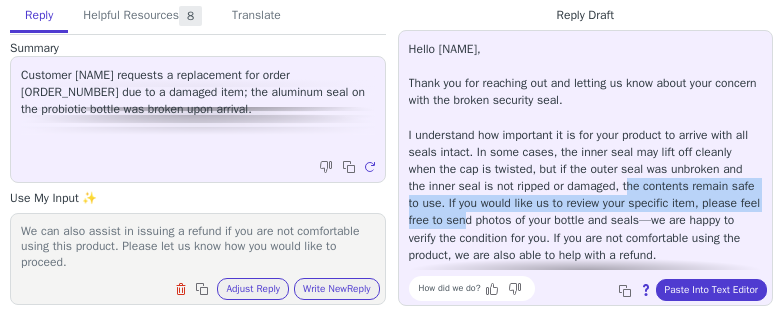drag, startPoint x: 628, startPoint y: 189, endPoint x: 522, endPoint y: 214, distance: 108.90822 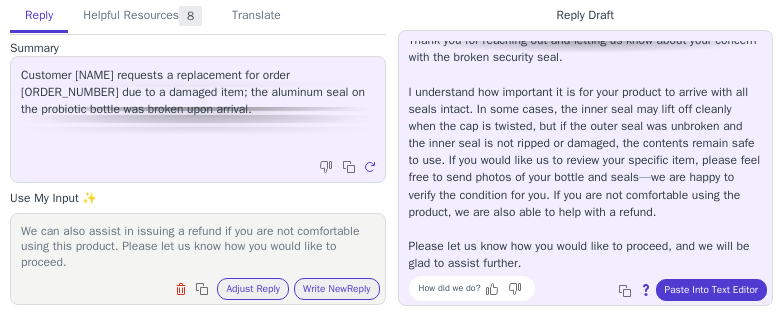scroll, scrollTop: 62, scrollLeft: 0, axis: vertical 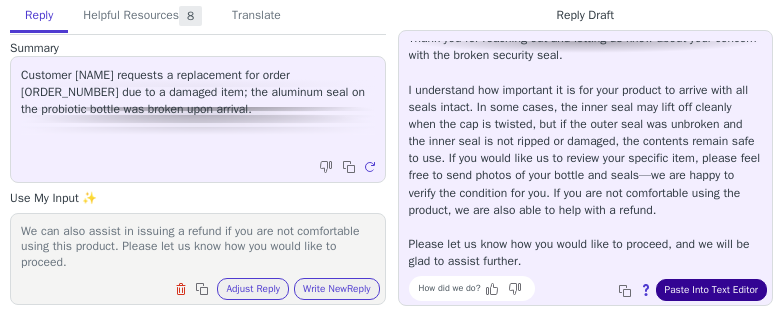 click on "Paste Into Text Editor" at bounding box center (711, 290) 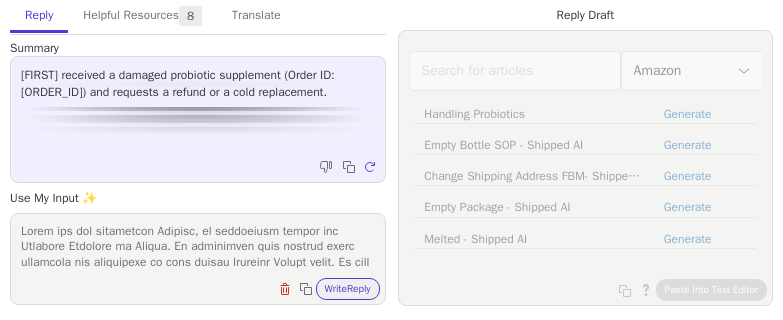 scroll, scrollTop: 0, scrollLeft: 0, axis: both 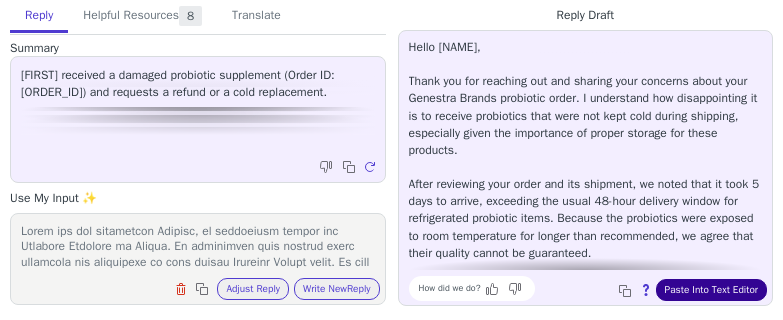 click on "Paste Into Text Editor" at bounding box center [711, 290] 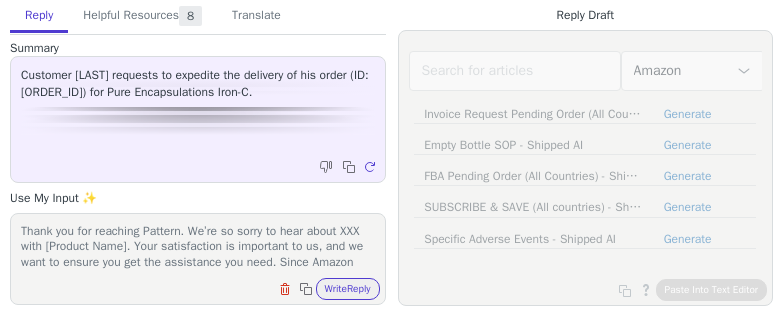 scroll, scrollTop: 0, scrollLeft: 0, axis: both 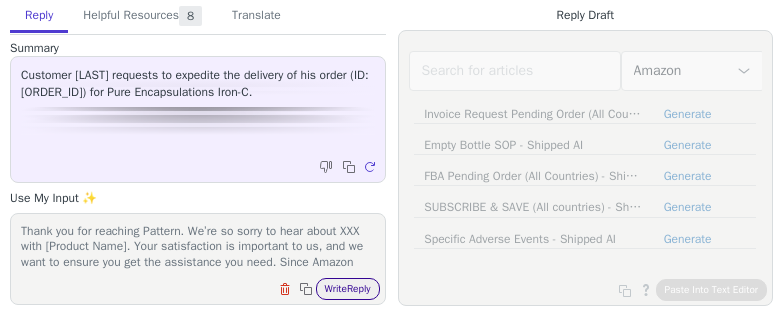 drag, startPoint x: 334, startPoint y: 287, endPoint x: 312, endPoint y: 285, distance: 22.090721 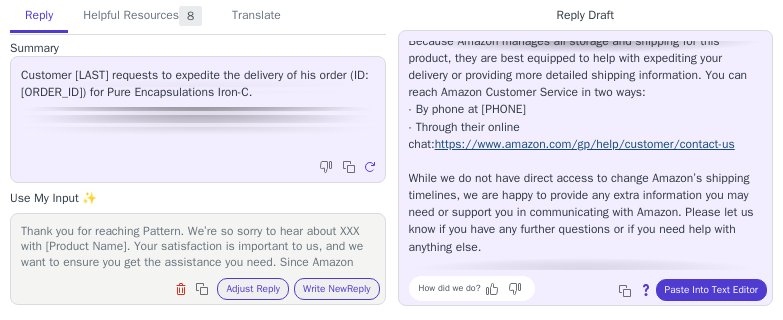 scroll, scrollTop: 130, scrollLeft: 0, axis: vertical 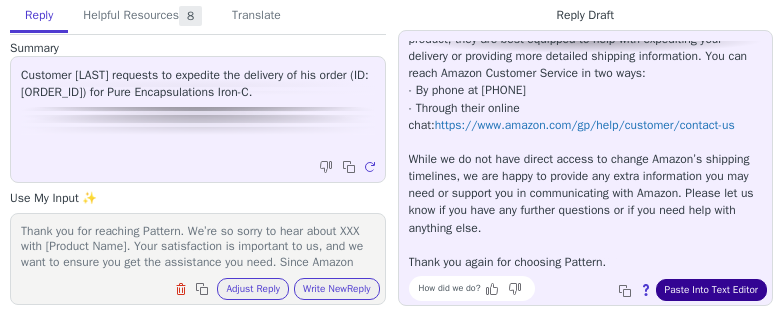 click on "Paste Into Text Editor" at bounding box center [711, 290] 